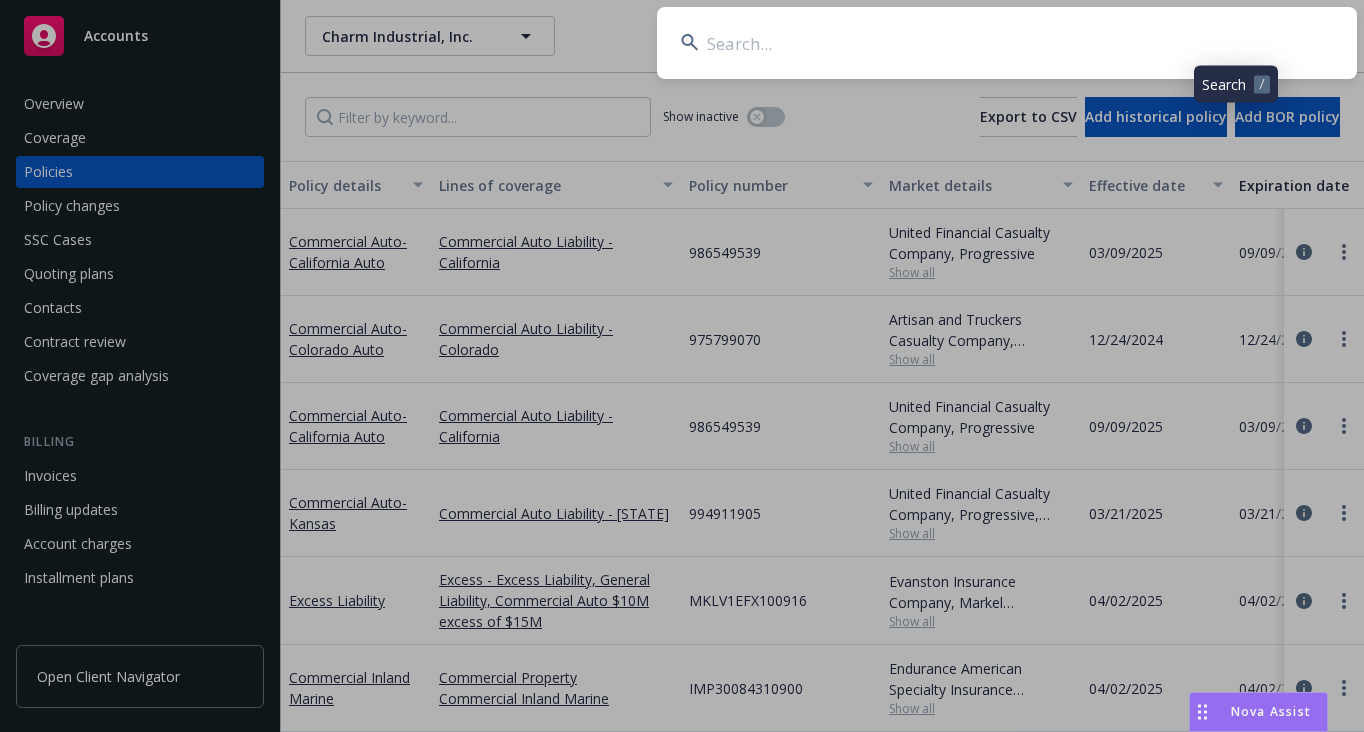 scroll, scrollTop: 0, scrollLeft: 0, axis: both 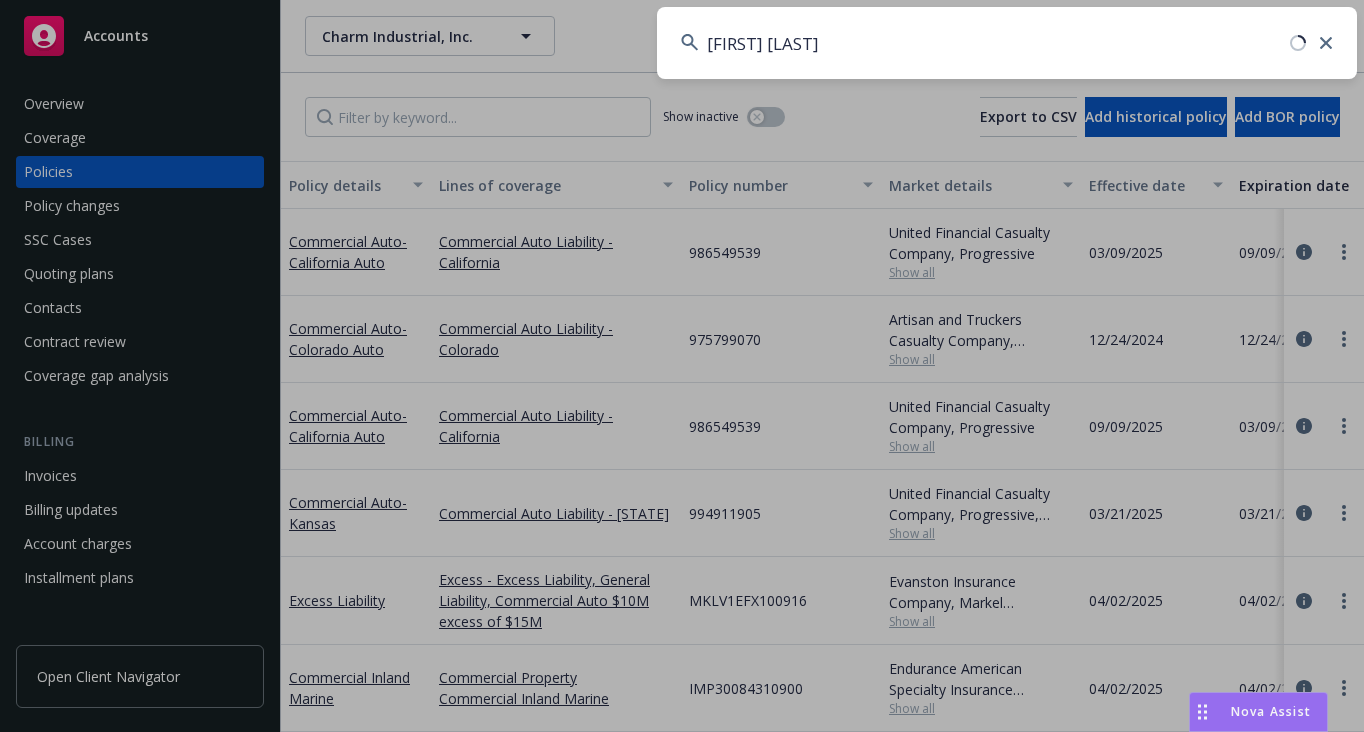 type on "[FIRST] [LAST]" 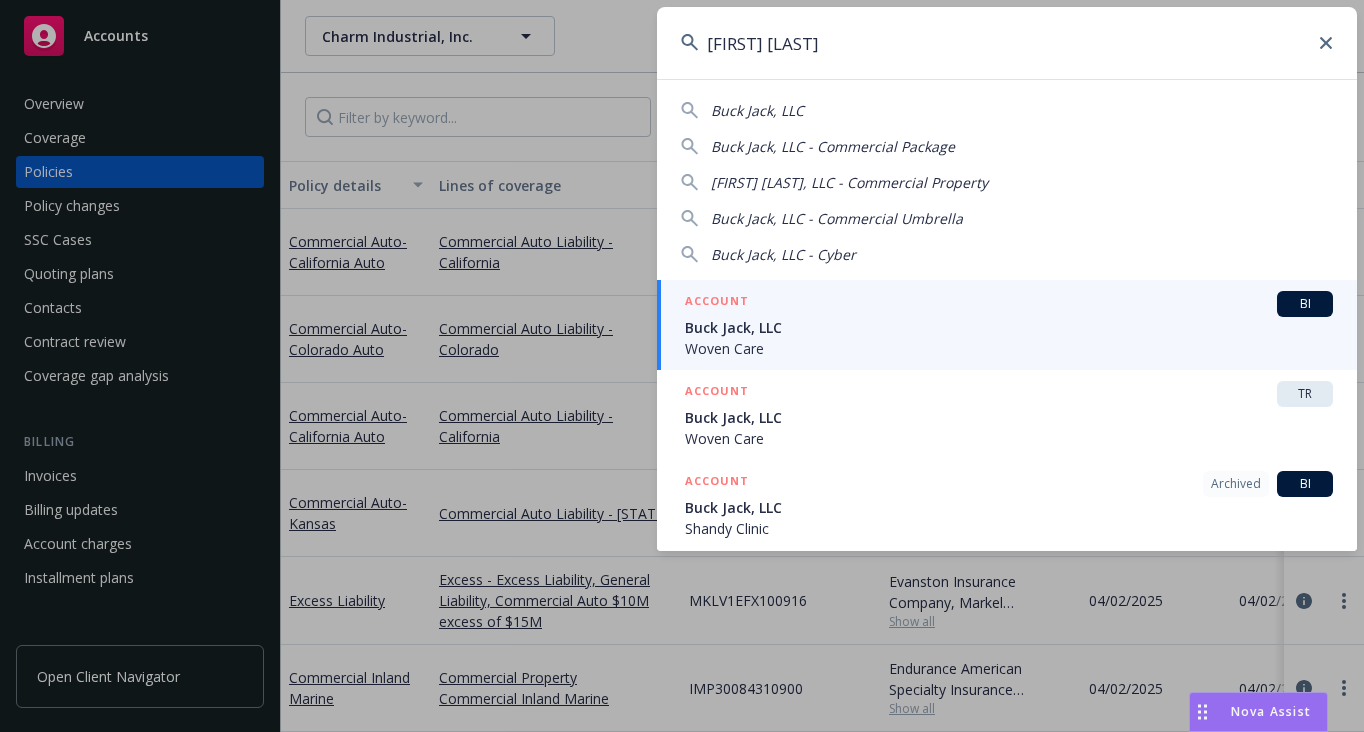 click on "Buck Jack, LLC" at bounding box center [1009, 327] 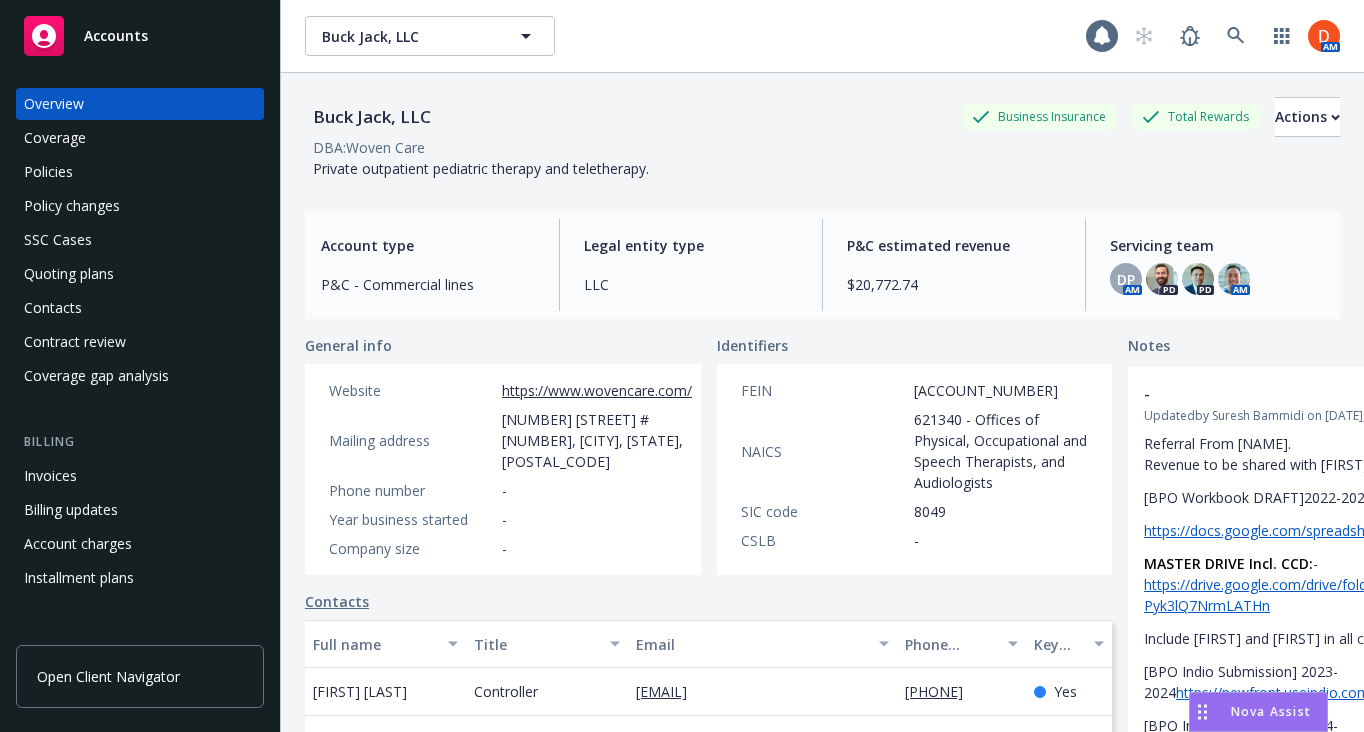 click on "Policies" at bounding box center (140, 172) 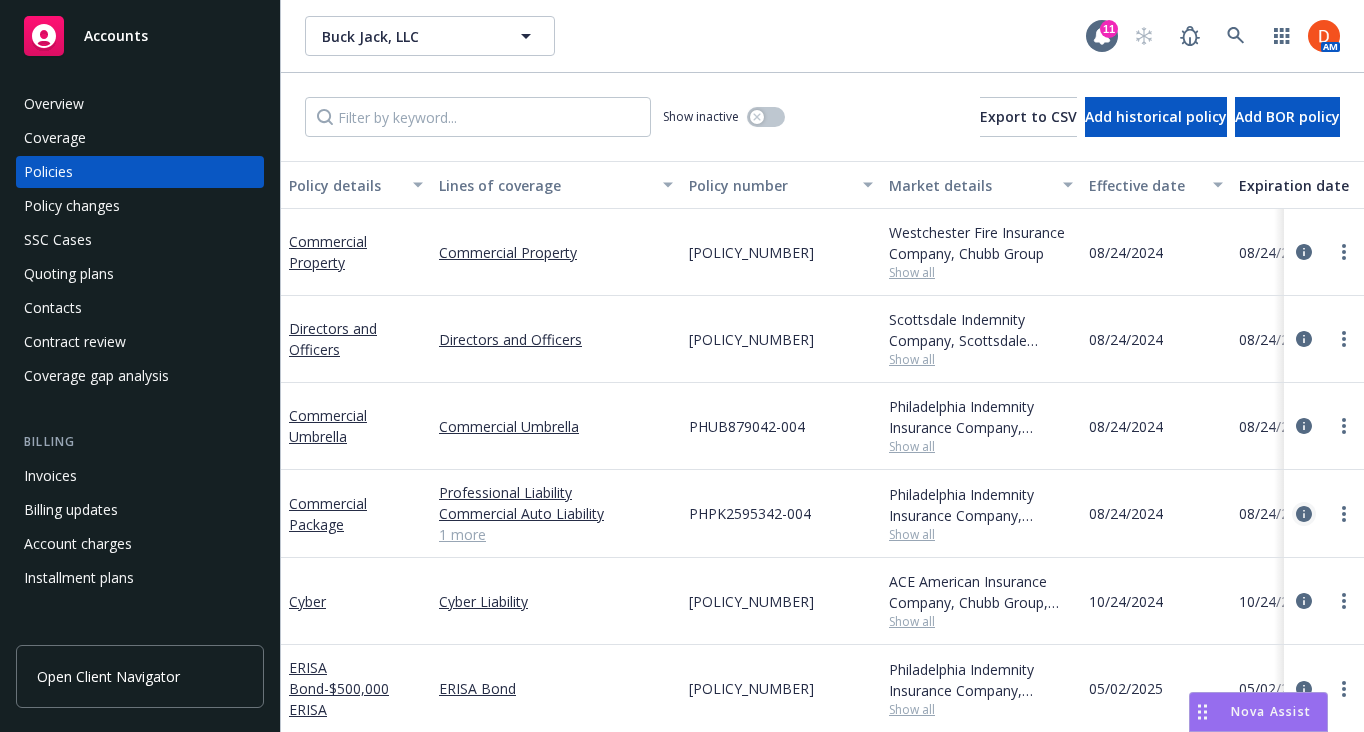 click 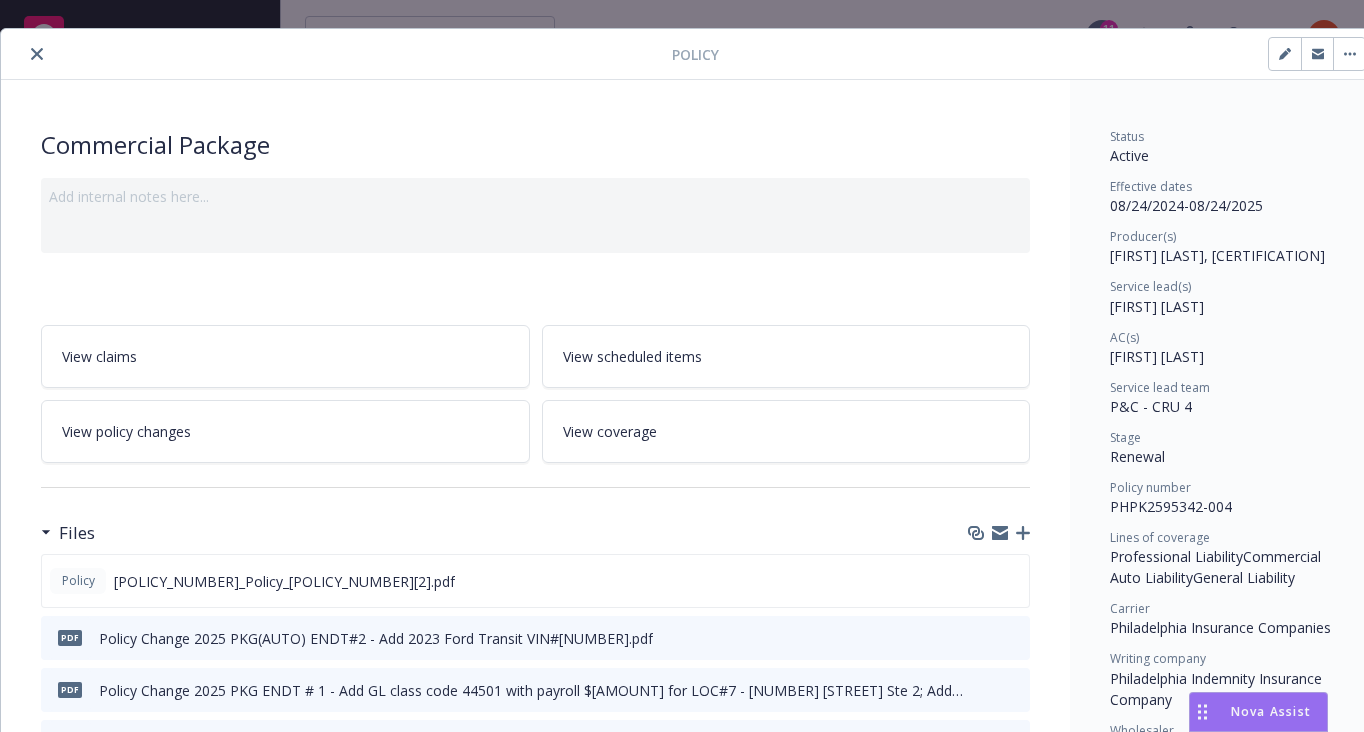 scroll, scrollTop: 53, scrollLeft: 0, axis: vertical 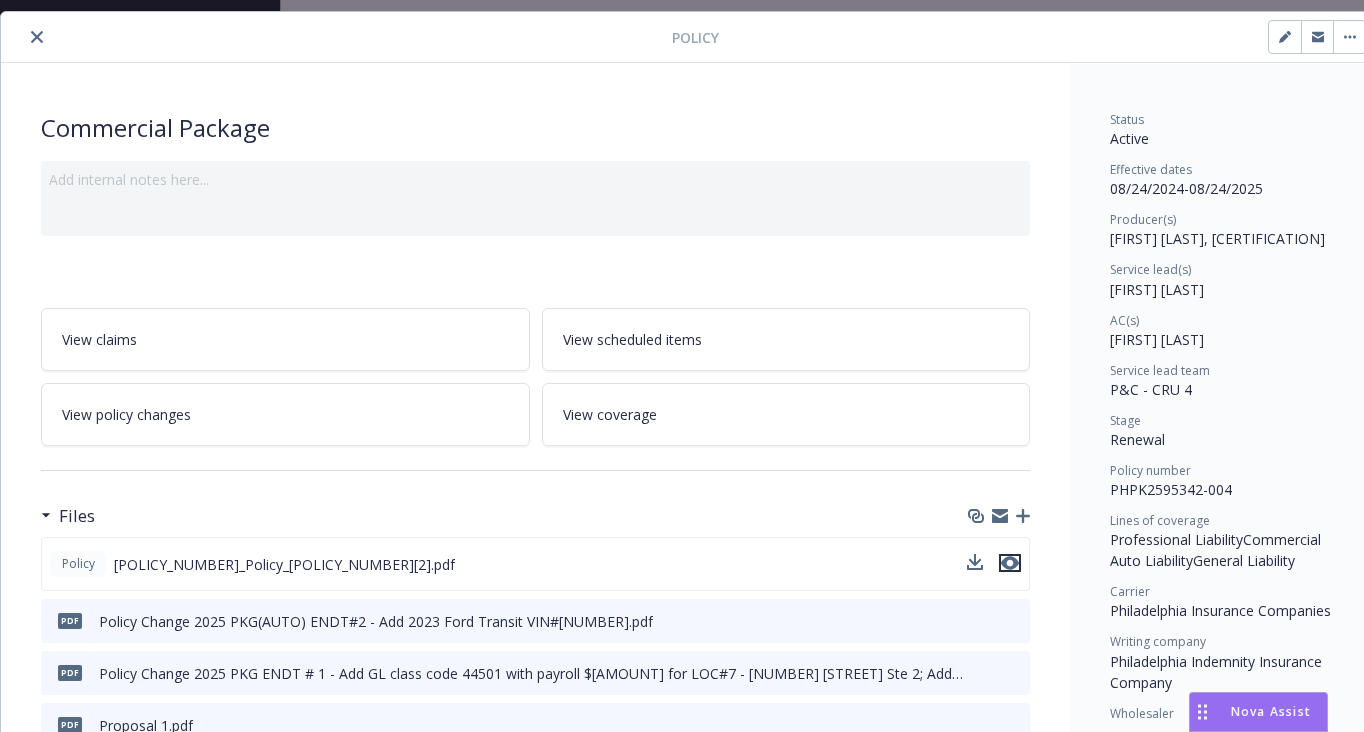 click 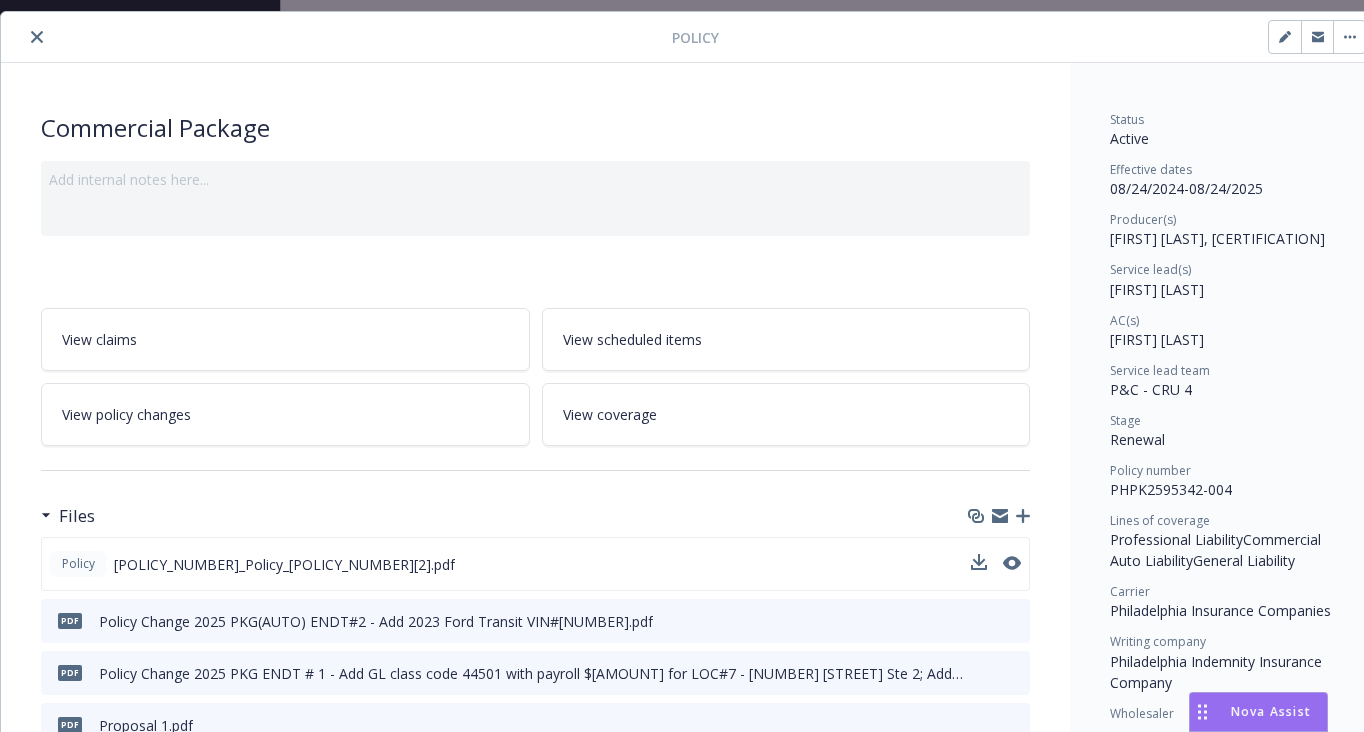 click at bounding box center (37, 37) 